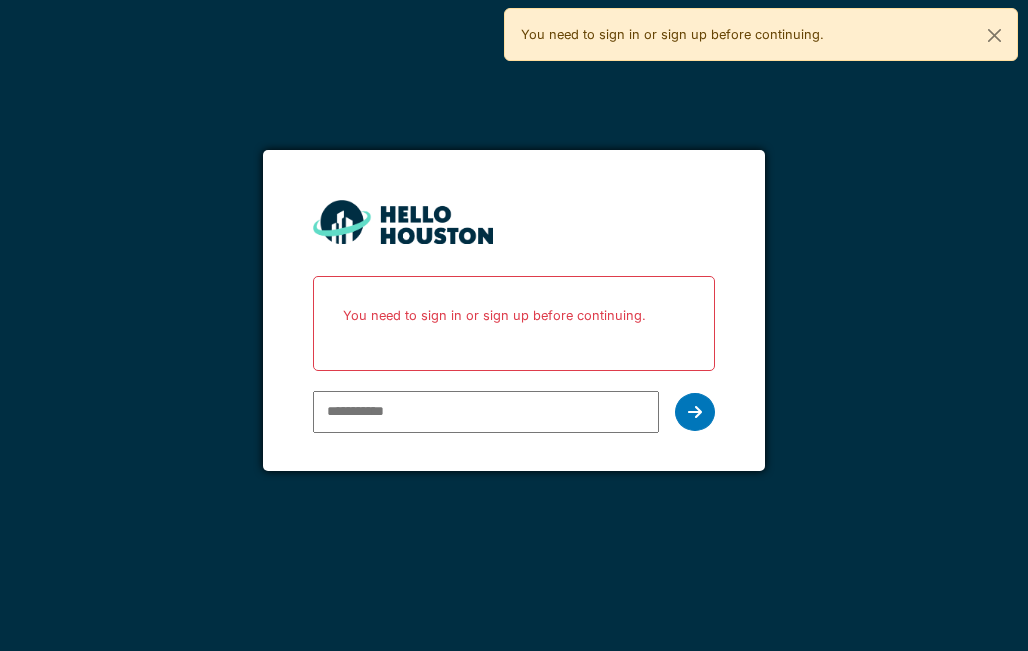 scroll, scrollTop: 0, scrollLeft: 0, axis: both 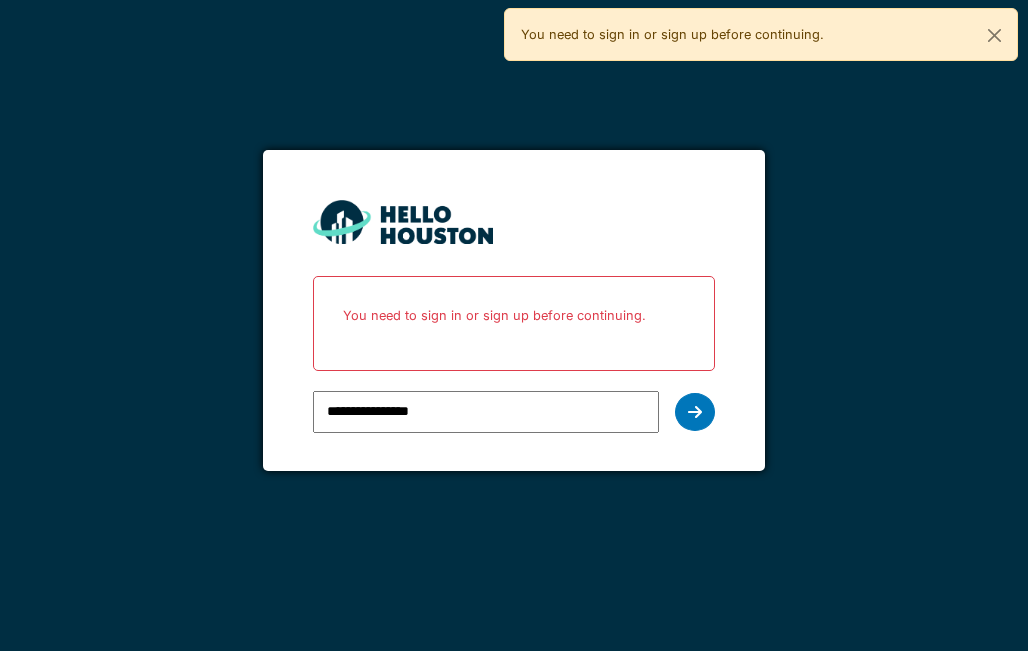 click at bounding box center (695, 412) 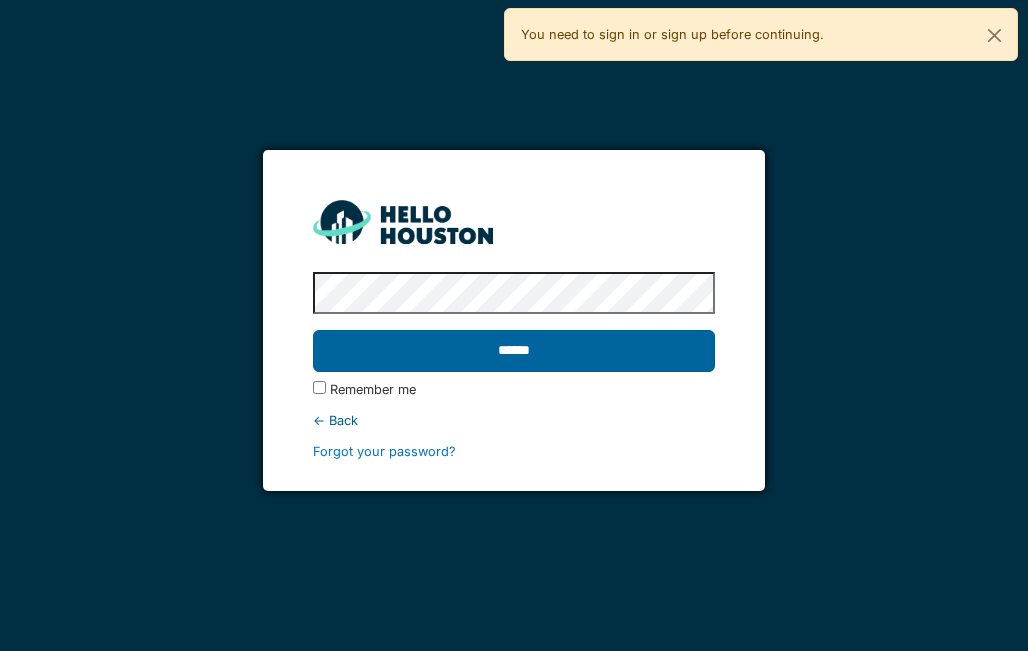 click on "******" at bounding box center [513, 351] 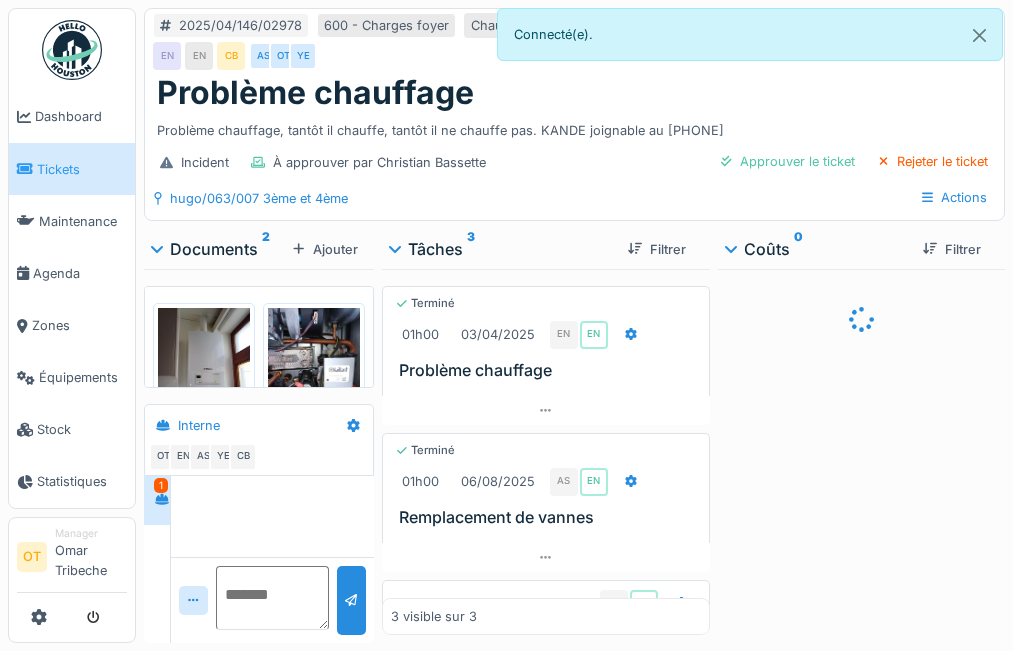 scroll, scrollTop: 0, scrollLeft: 0, axis: both 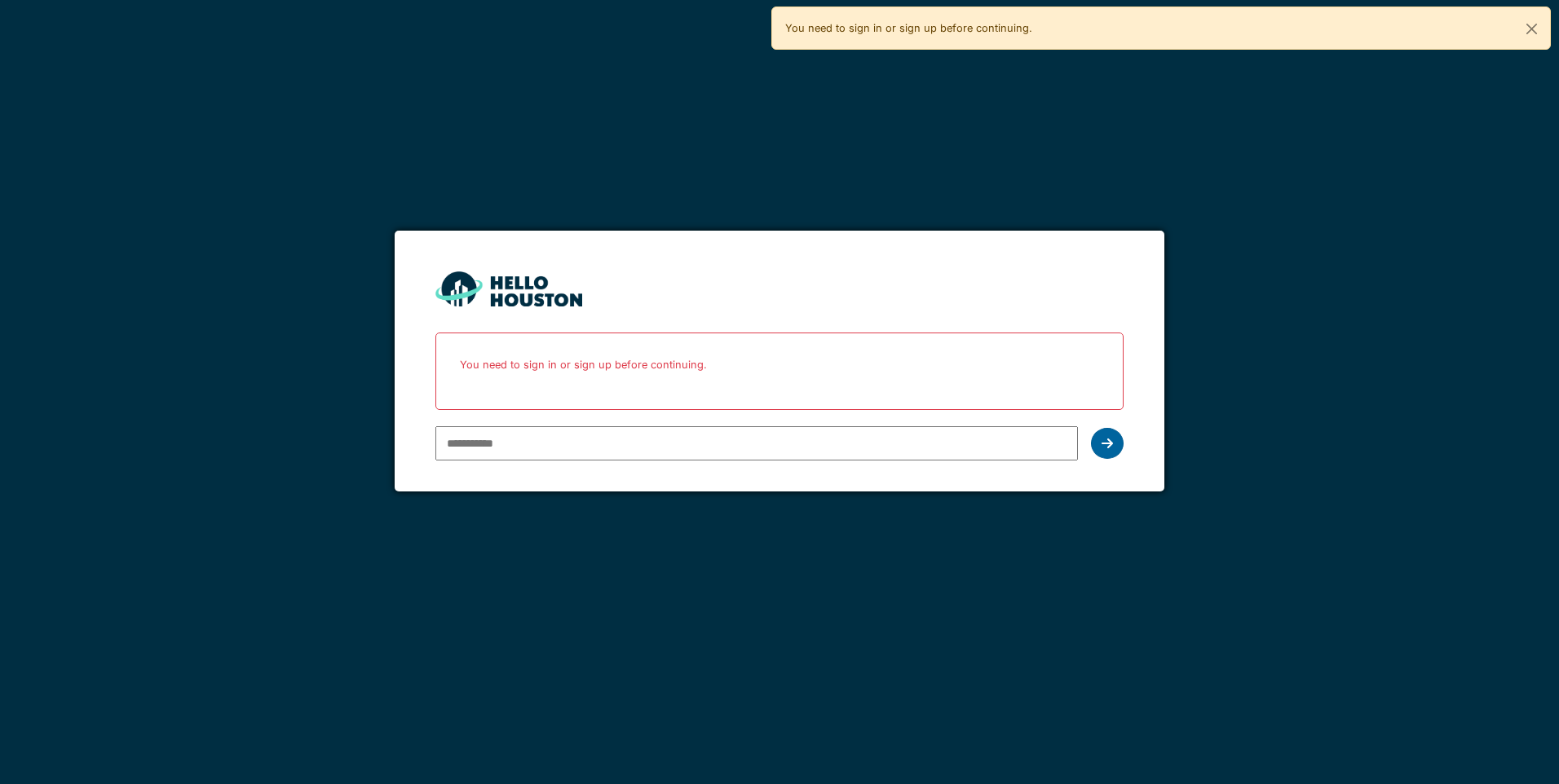 type on "**********" 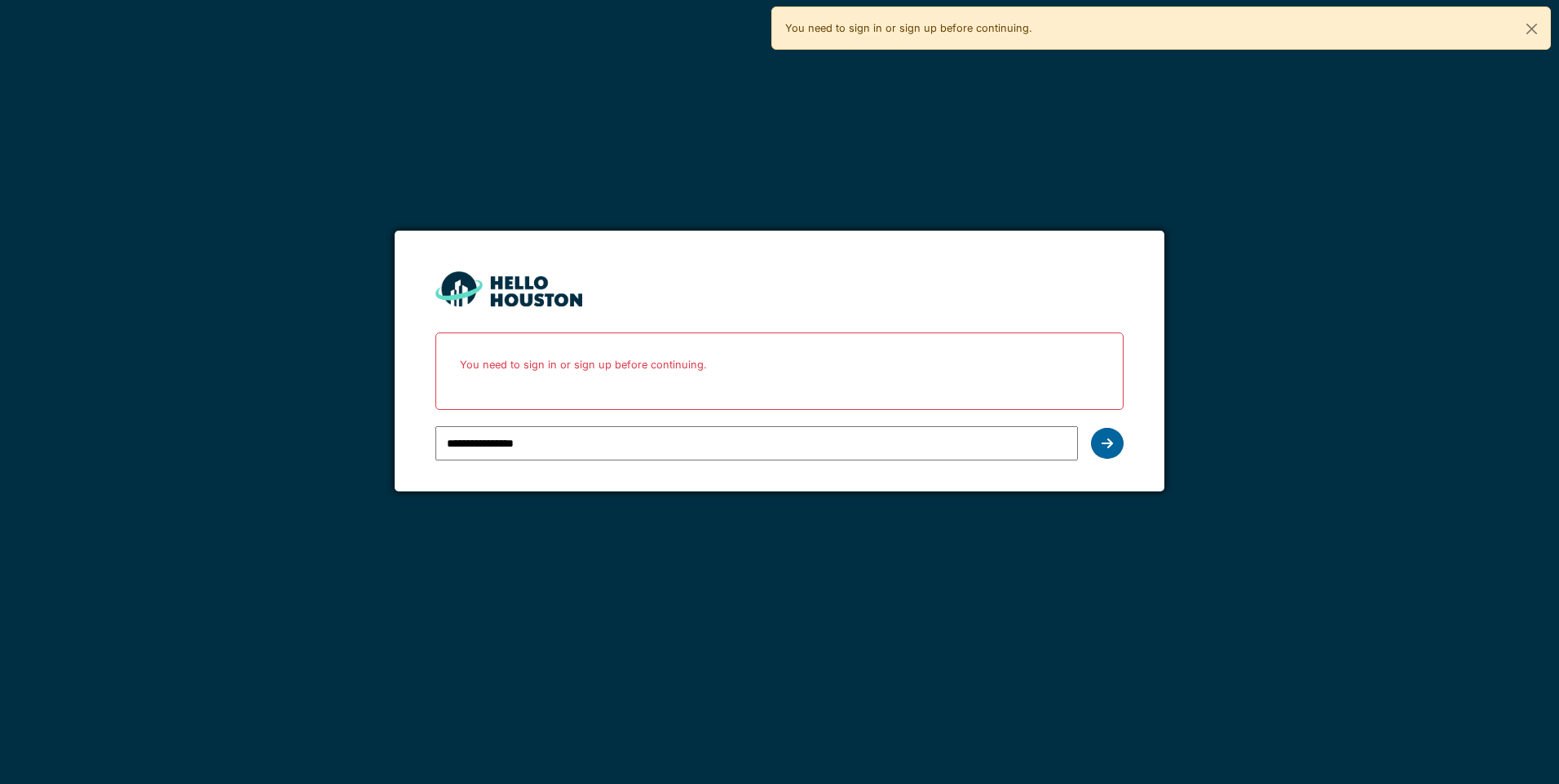 click at bounding box center [1107, 443] 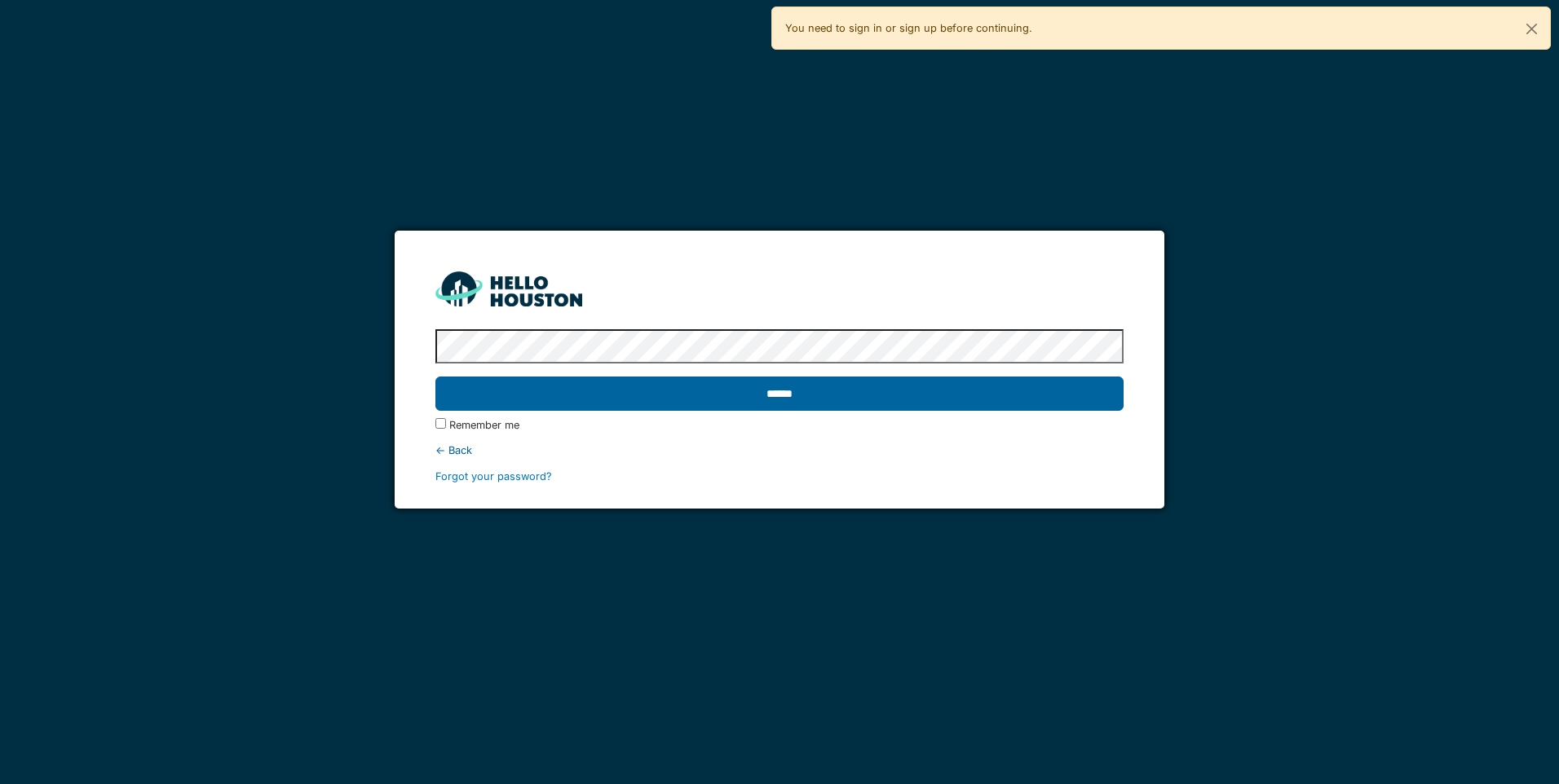 click on "******" at bounding box center (779, 394) 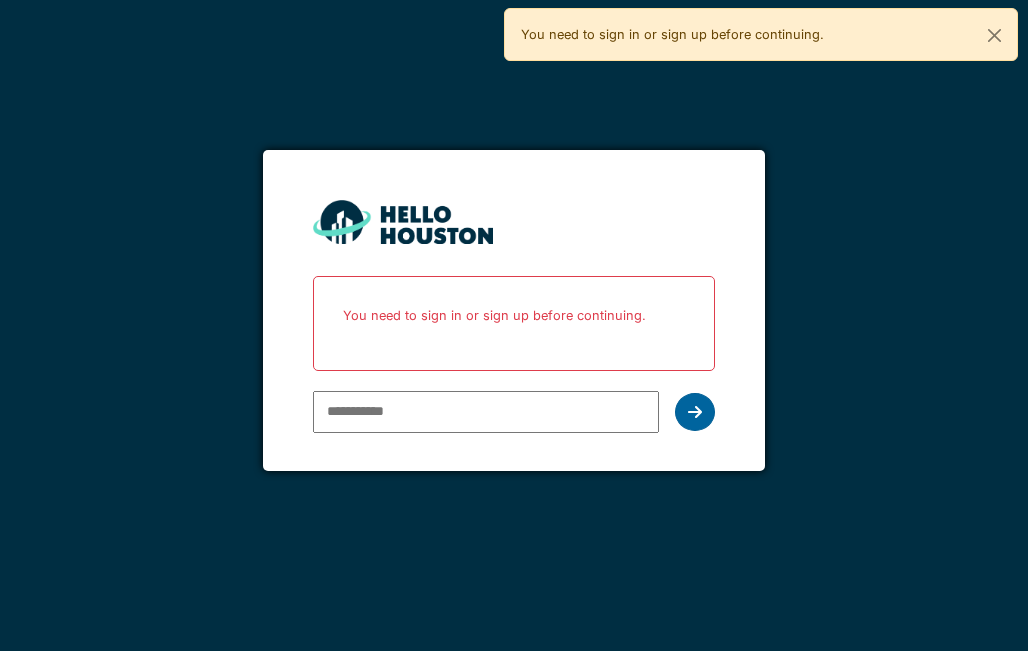 scroll, scrollTop: 0, scrollLeft: 0, axis: both 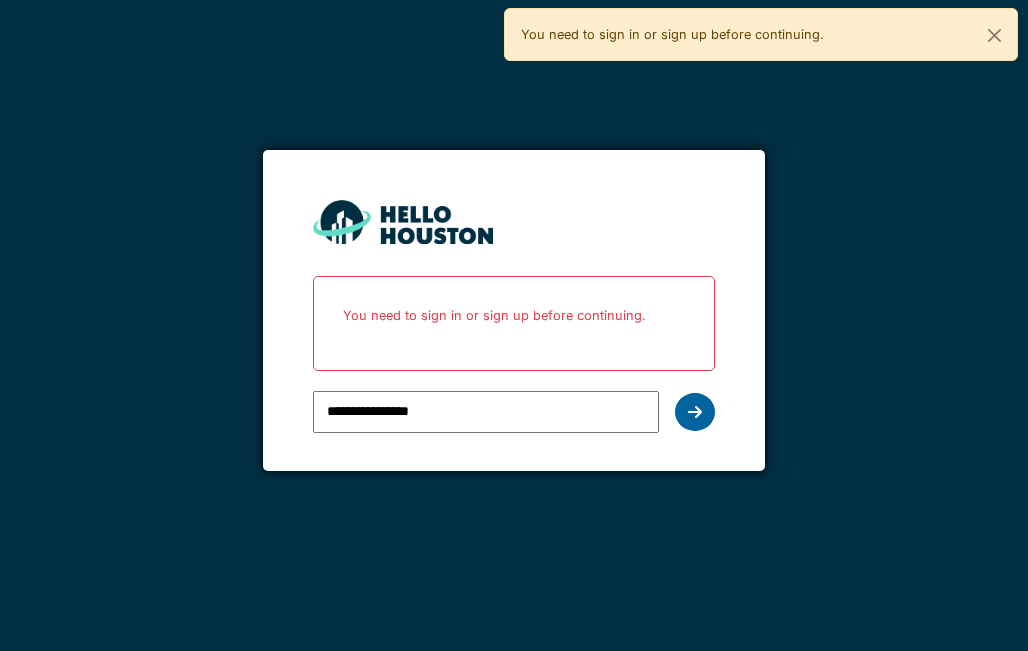 click at bounding box center [695, 412] 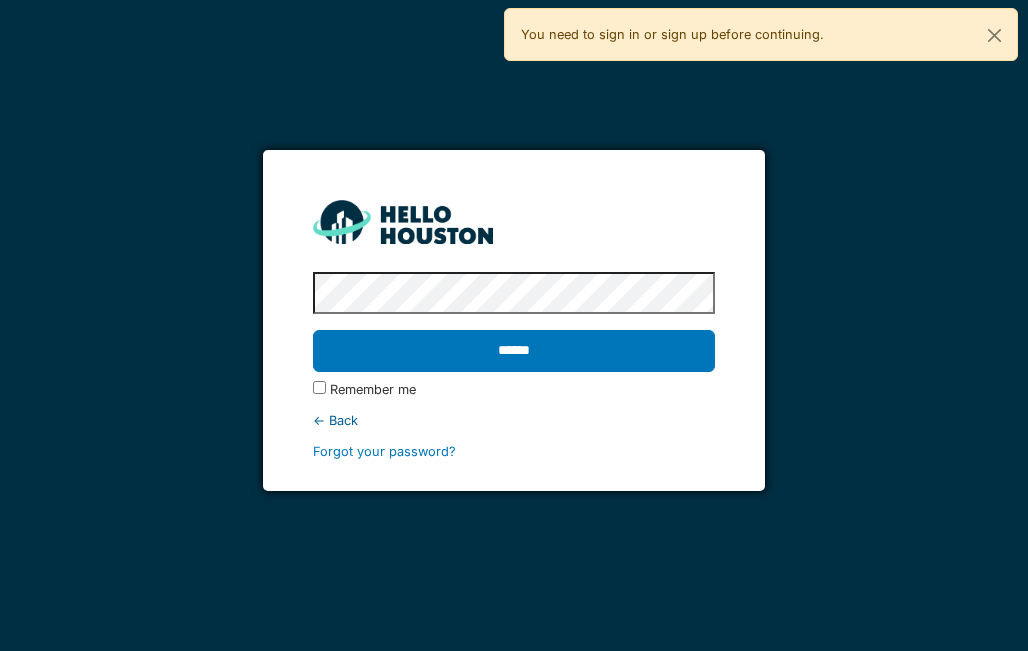 click on "******" at bounding box center [513, 351] 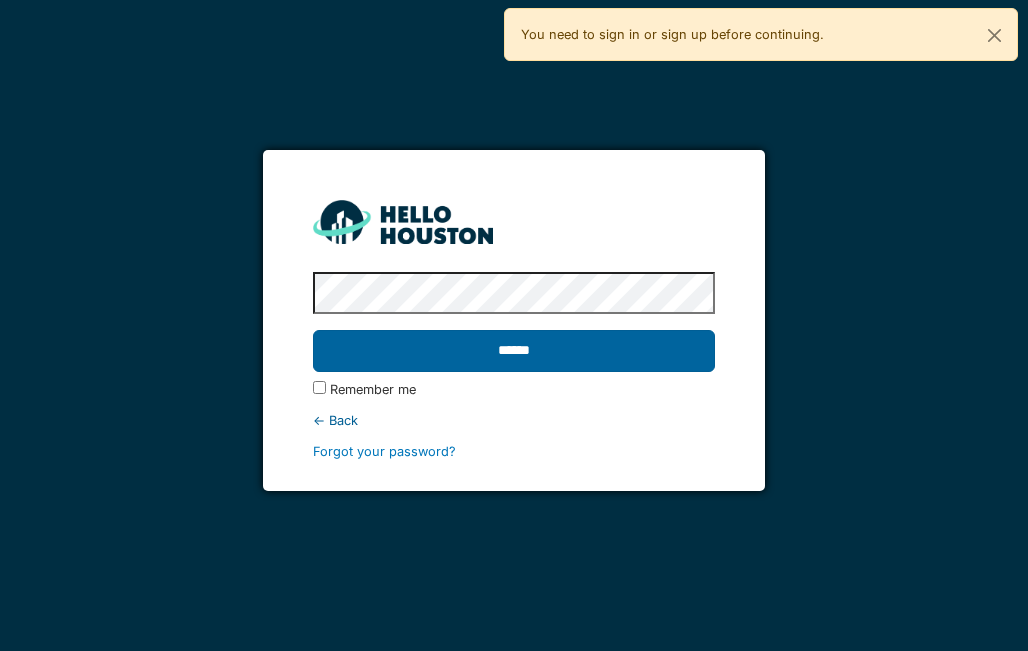 click on "******" at bounding box center [513, 351] 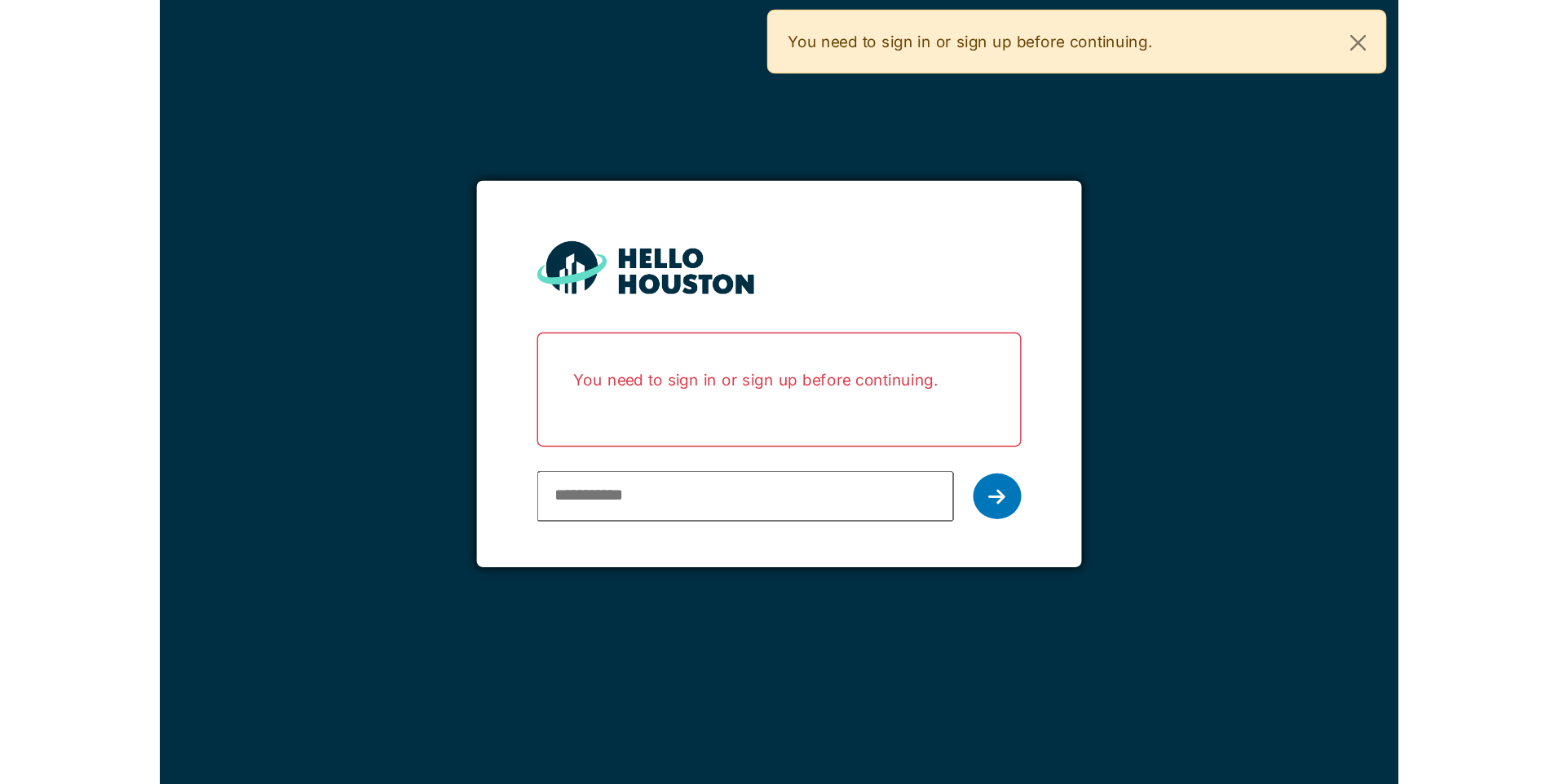 scroll, scrollTop: 0, scrollLeft: 0, axis: both 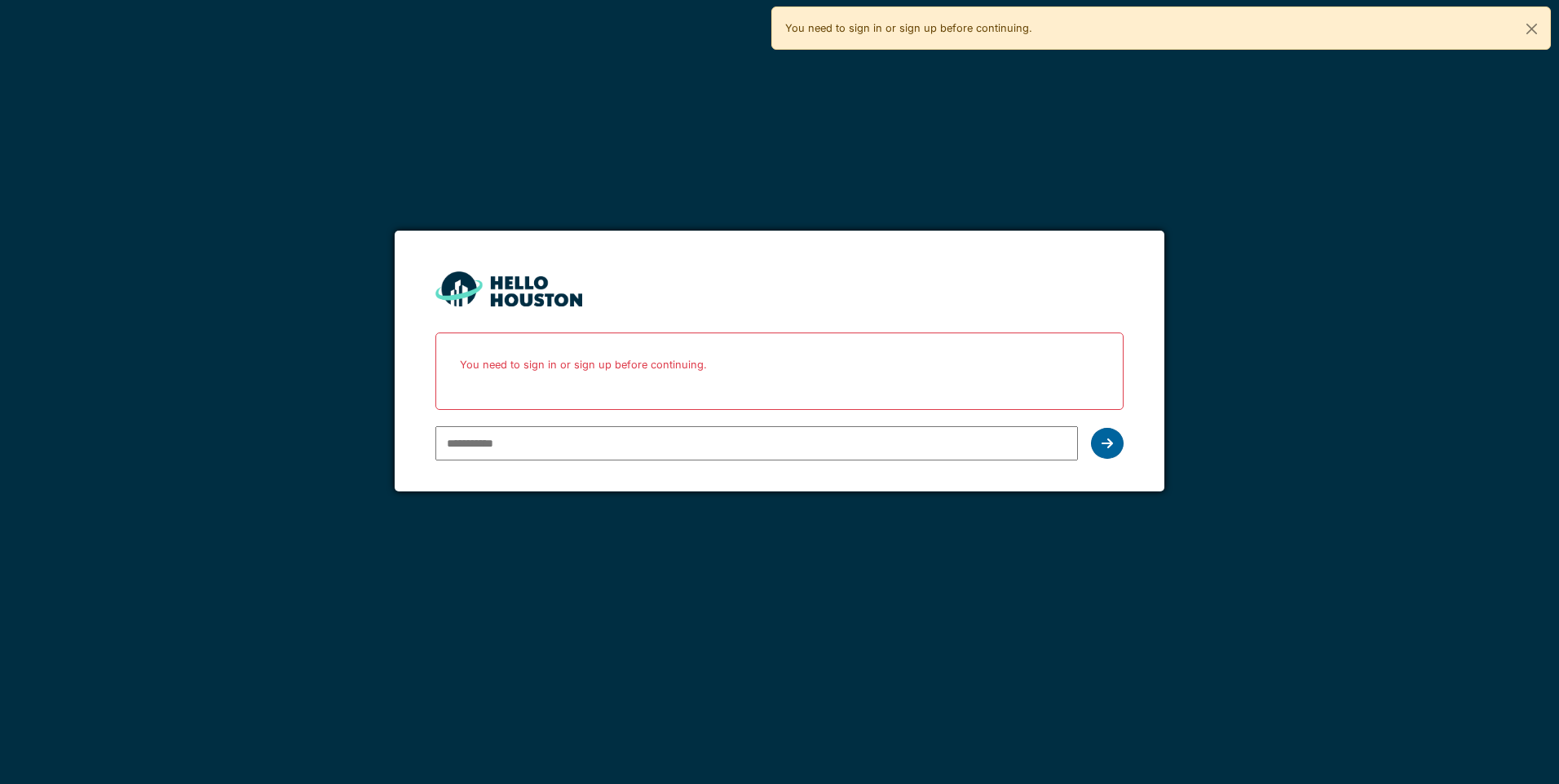 type on "**********" 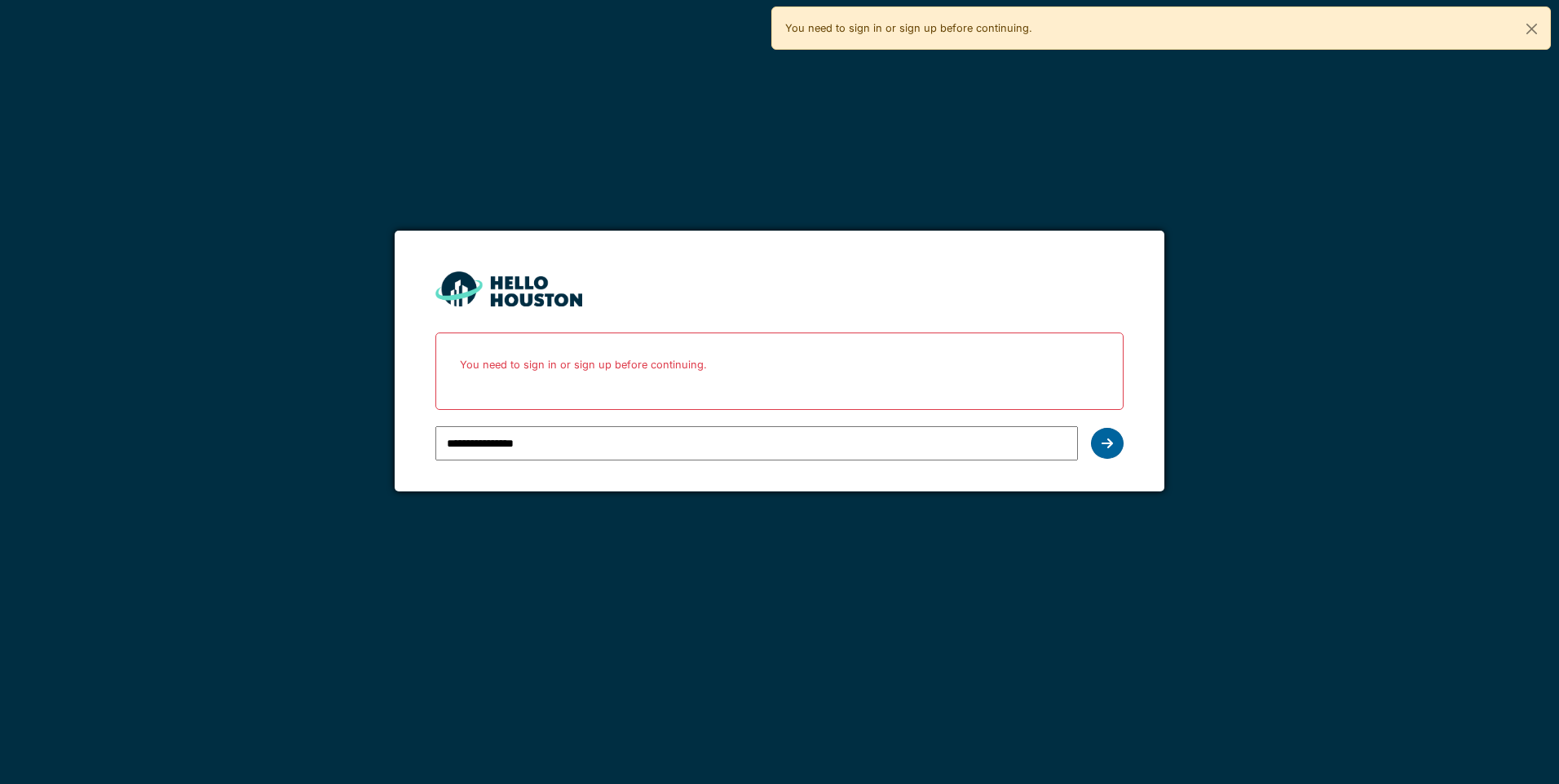 click at bounding box center (1107, 443) 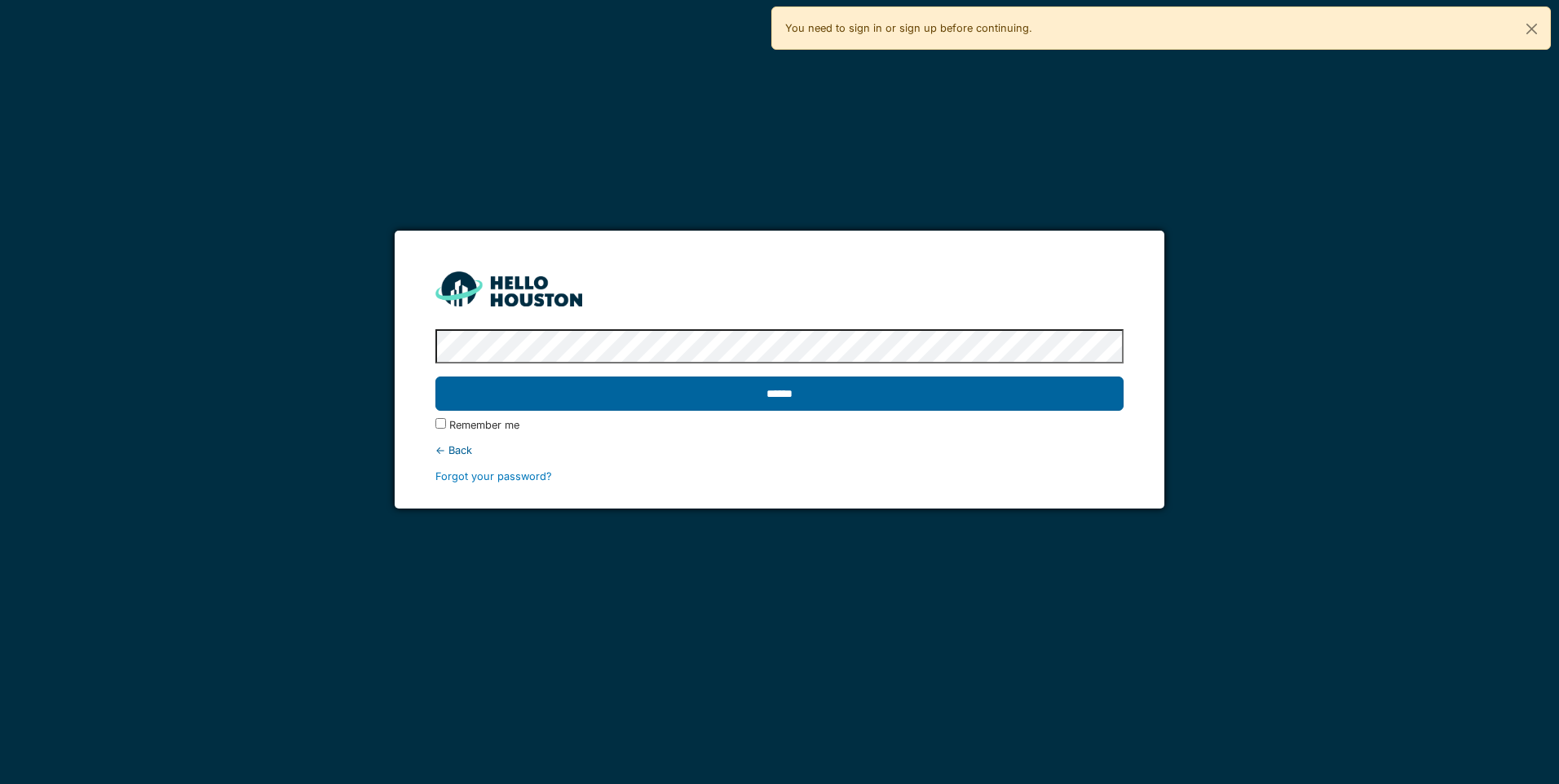 click on "******" at bounding box center [779, 394] 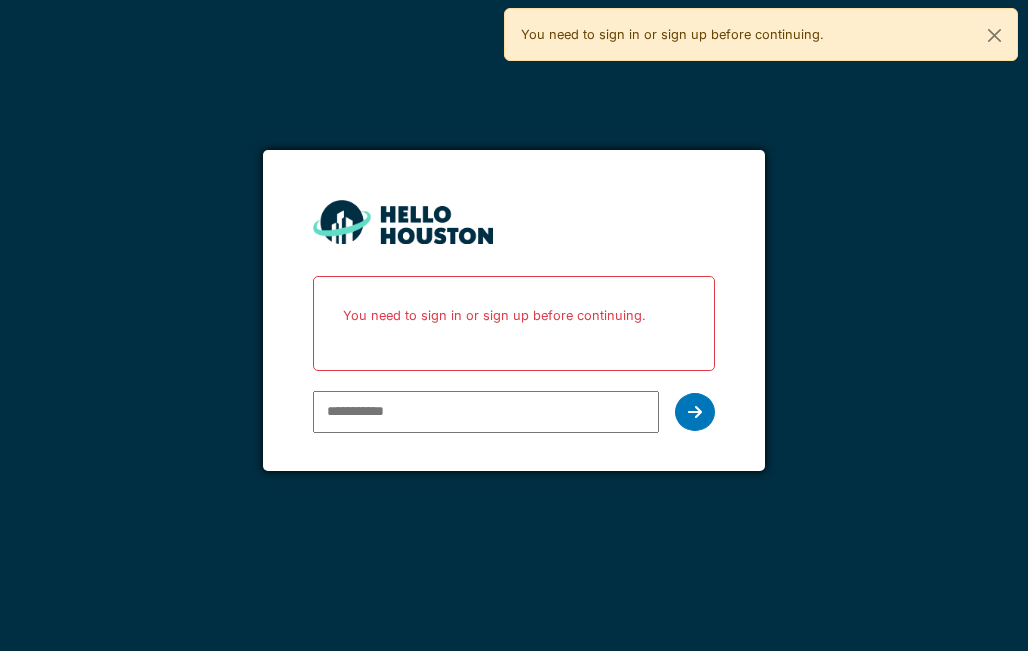 scroll, scrollTop: 0, scrollLeft: 0, axis: both 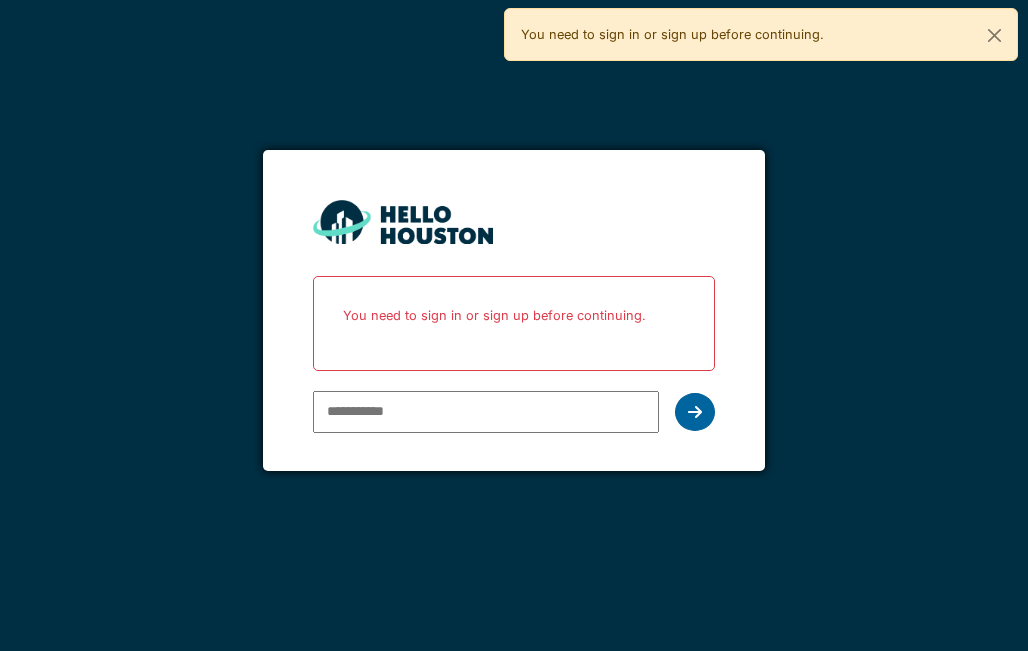 type on "**********" 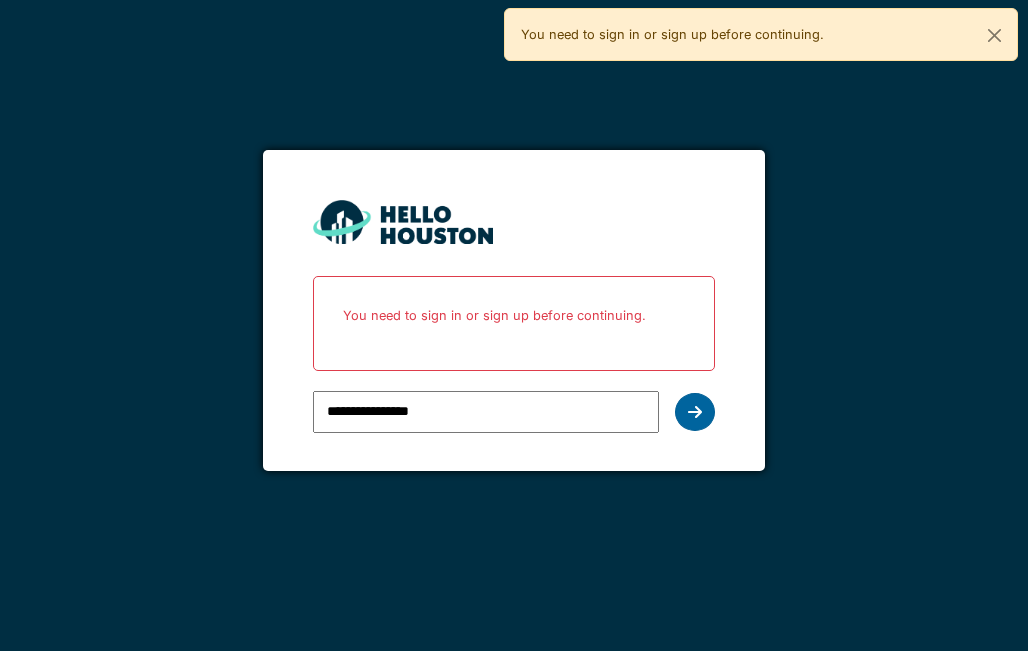 click at bounding box center (695, 412) 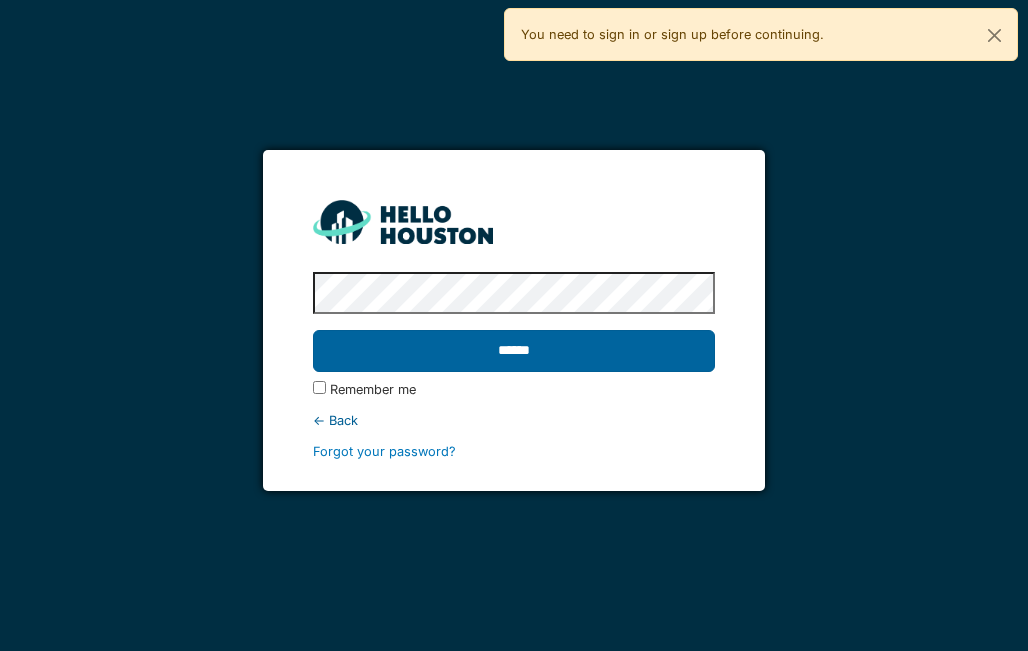 click on "******" at bounding box center [513, 351] 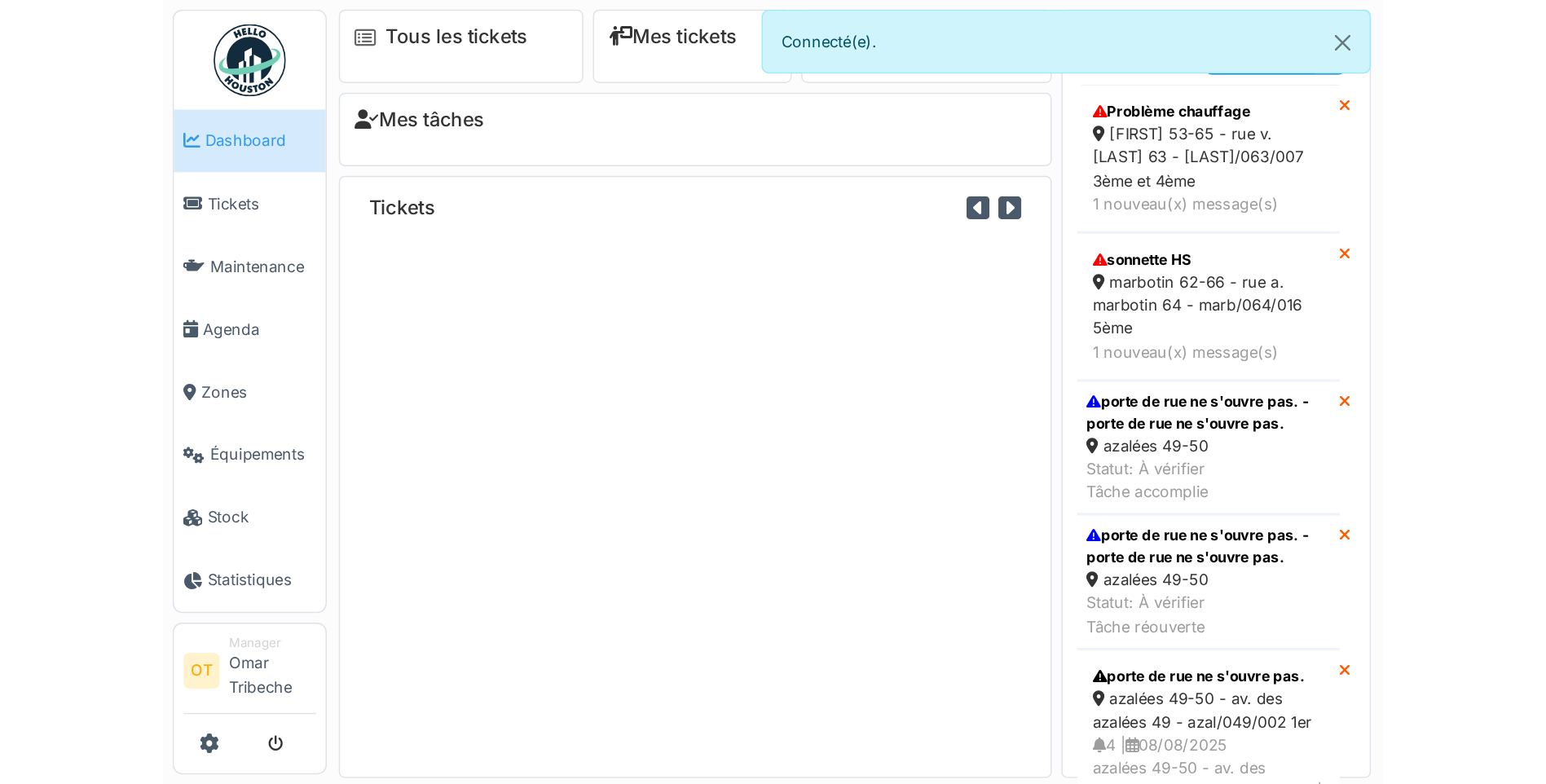 scroll, scrollTop: 0, scrollLeft: 0, axis: both 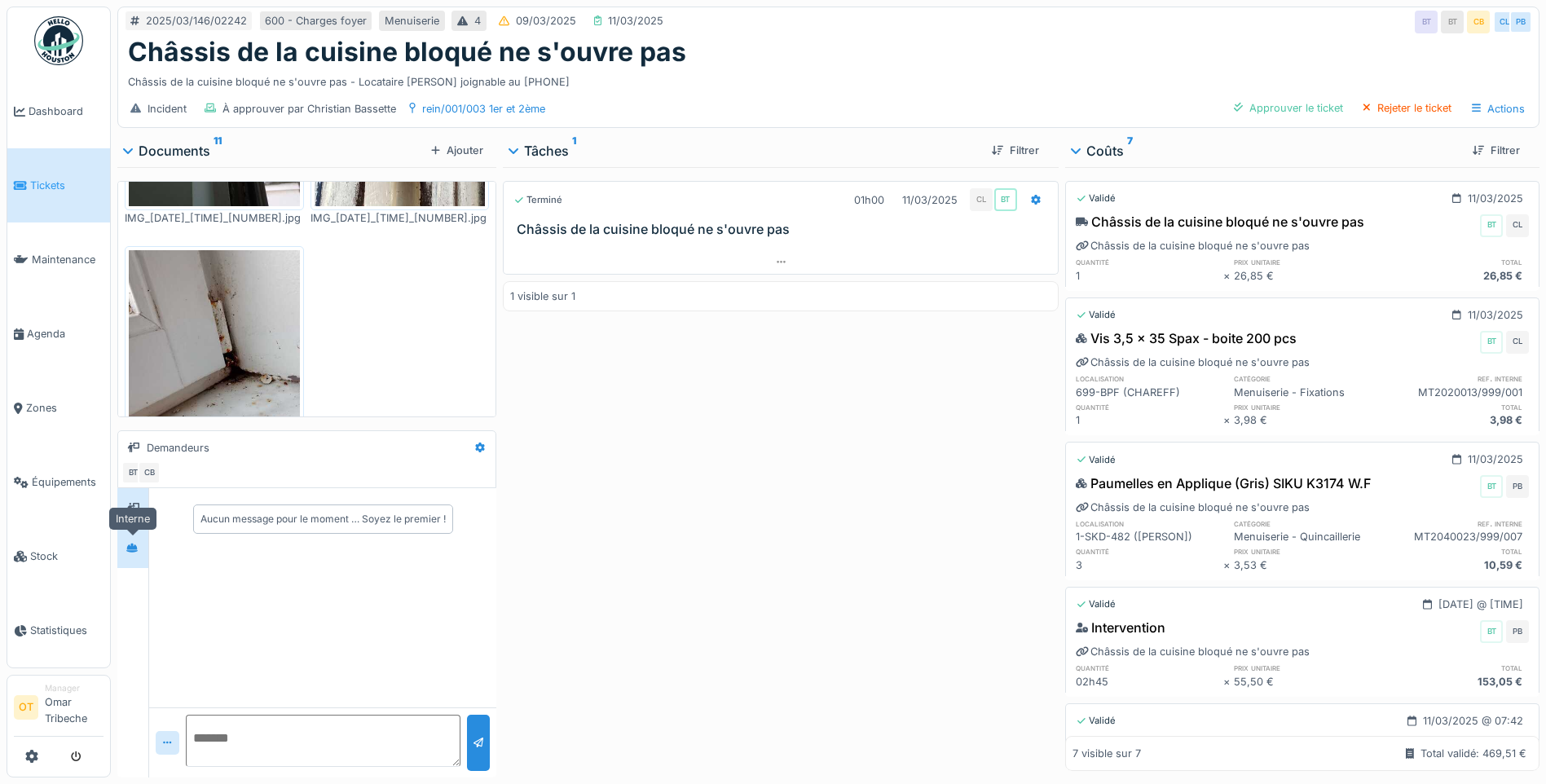click at bounding box center (132, 548) 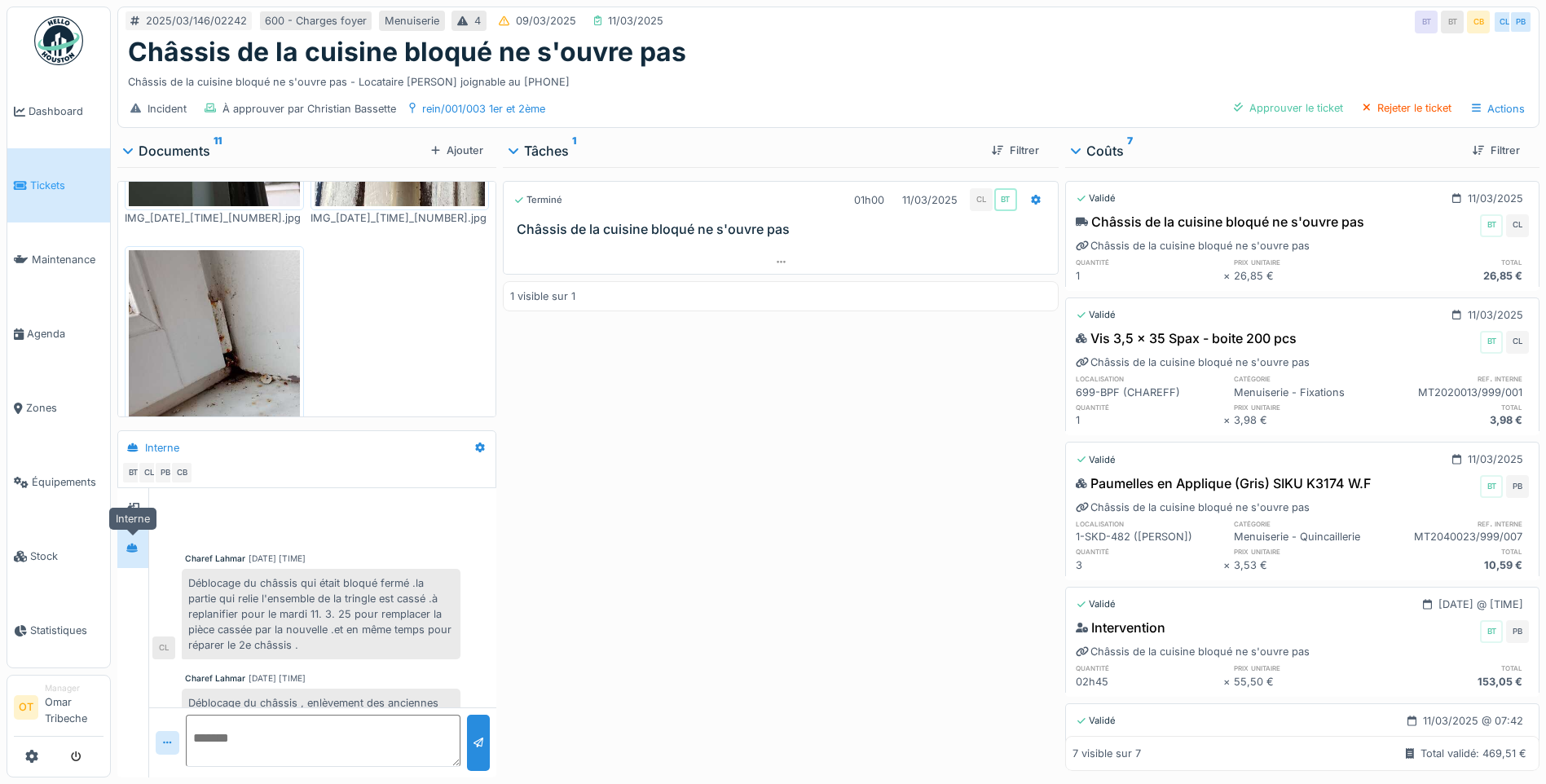 scroll, scrollTop: 299, scrollLeft: 0, axis: vertical 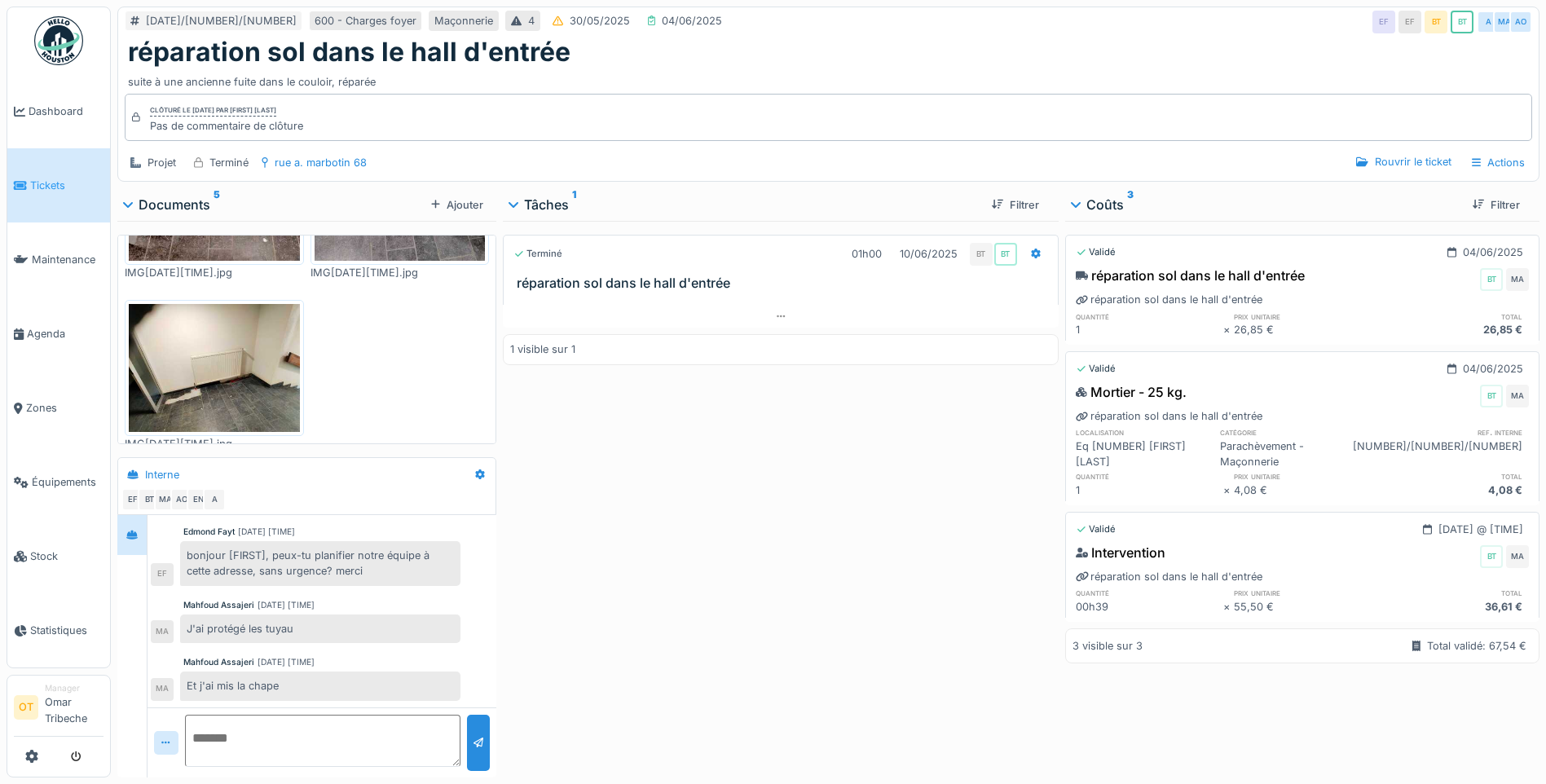 drag, startPoint x: 333, startPoint y: 95, endPoint x: 223, endPoint y: 82, distance: 110.76552 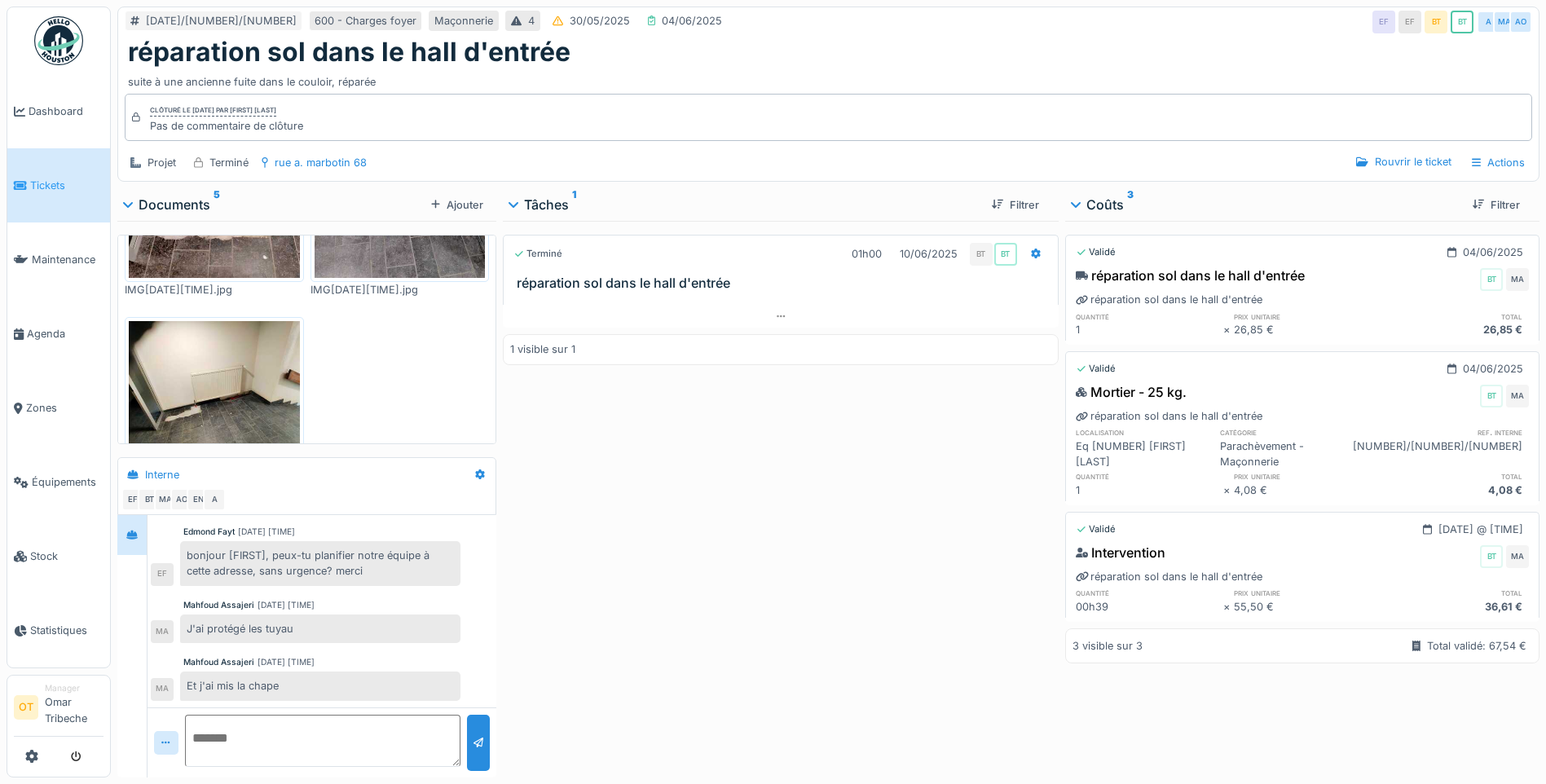 scroll, scrollTop: 391, scrollLeft: 0, axis: vertical 